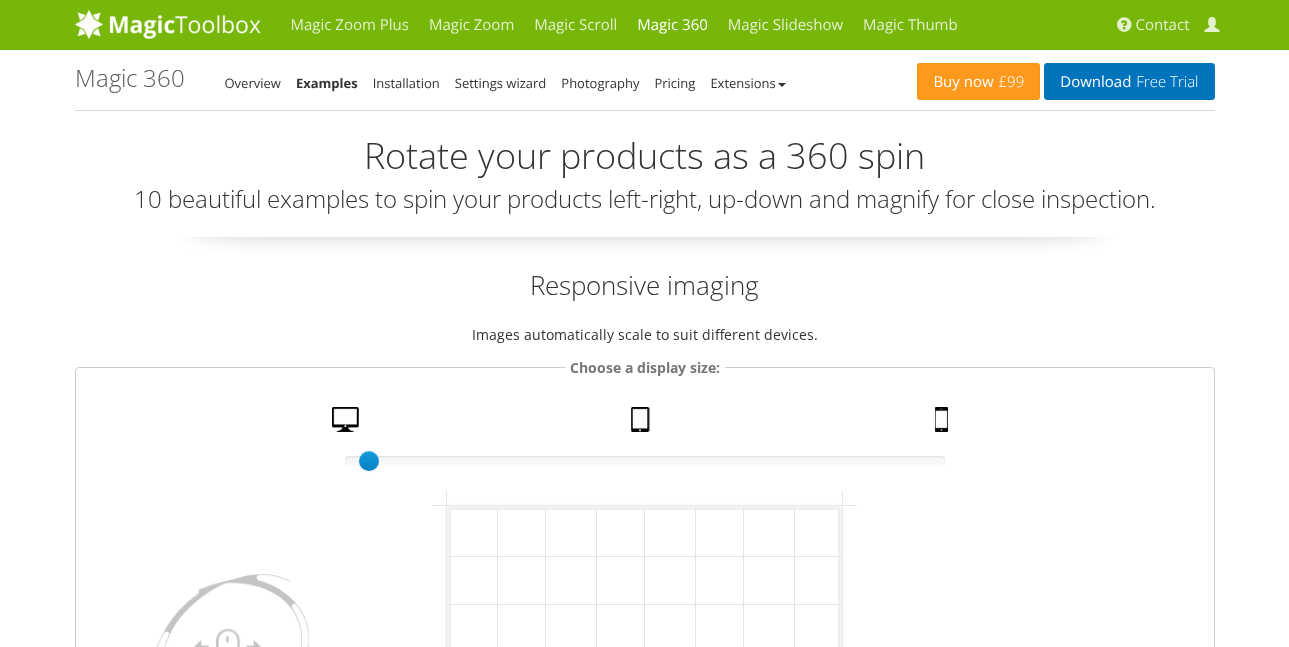 scroll, scrollTop: 0, scrollLeft: 0, axis: both 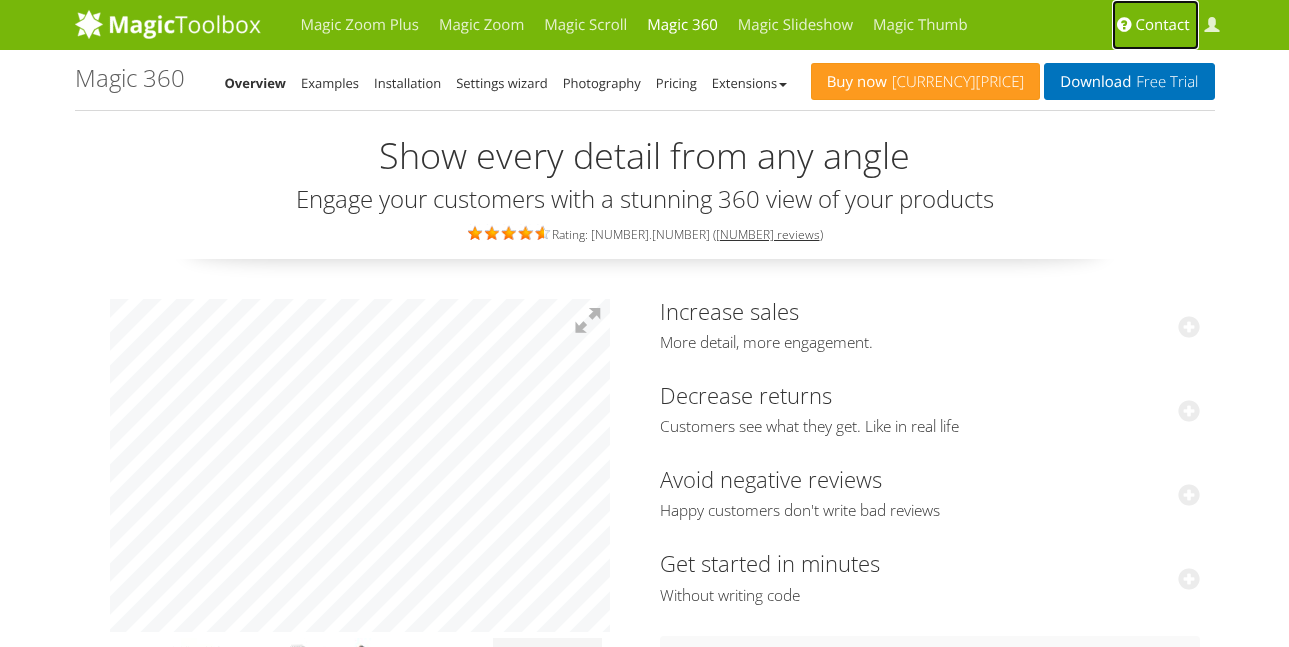 click on "Contact" at bounding box center [1163, 25] 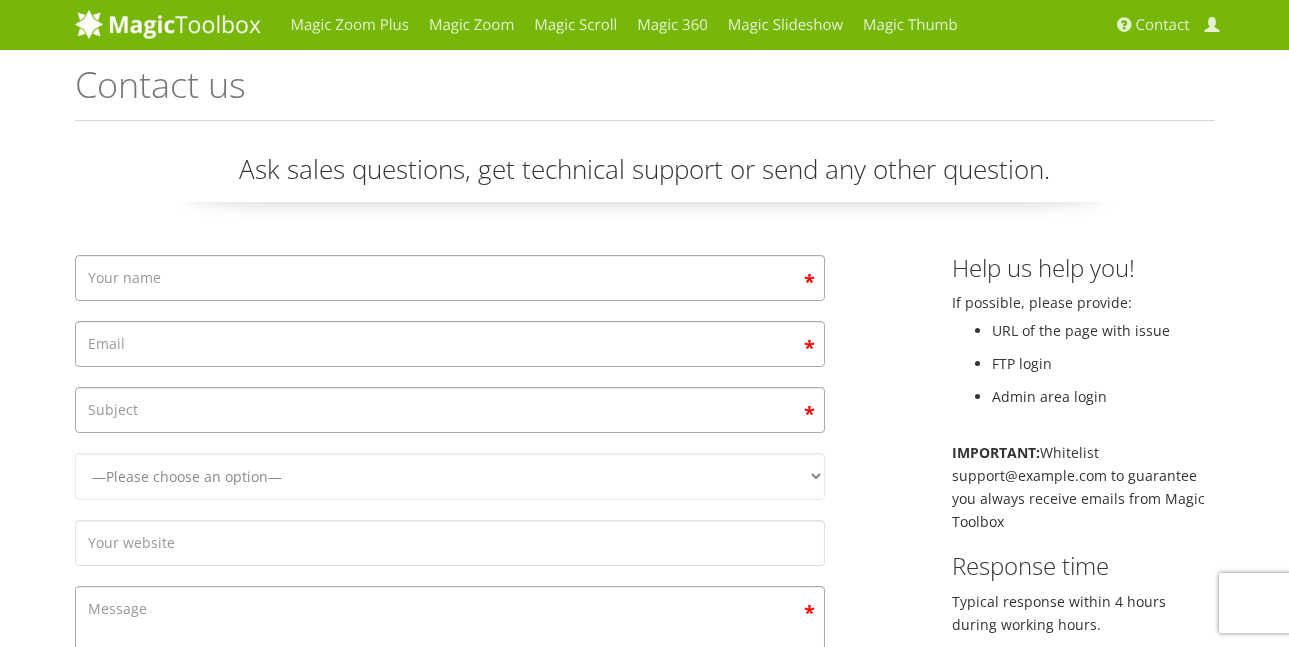 scroll, scrollTop: 0, scrollLeft: 0, axis: both 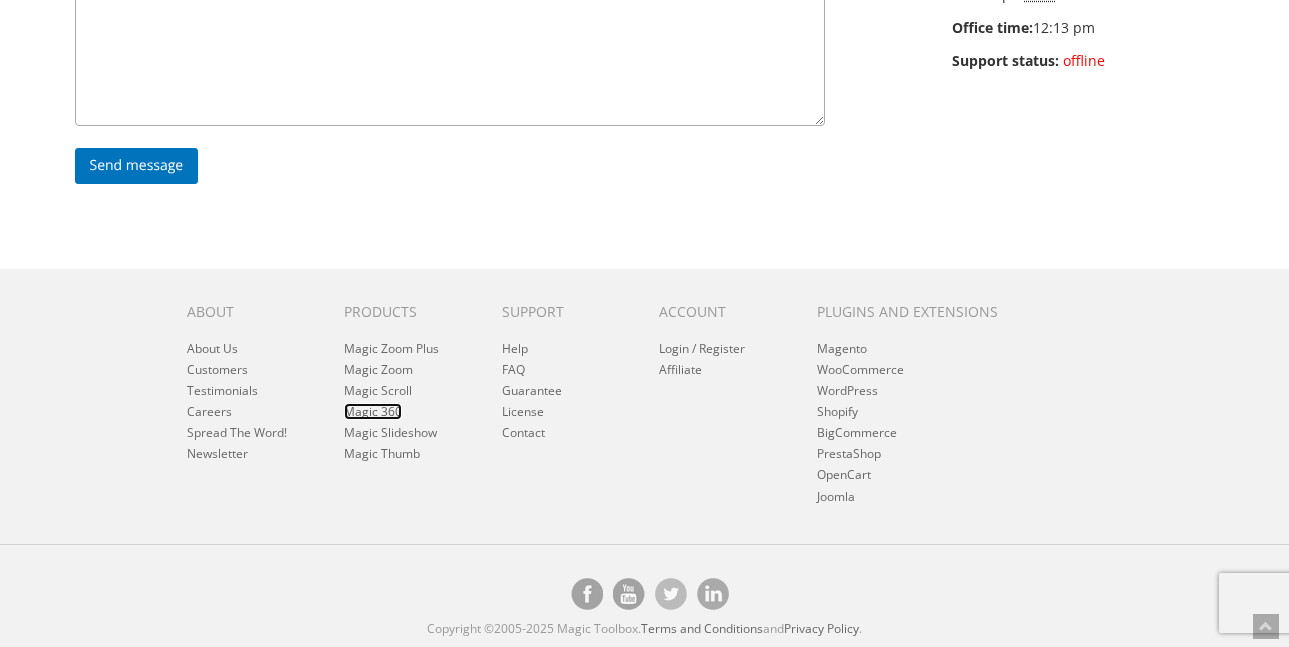 click on "Magic 360" at bounding box center (373, 411) 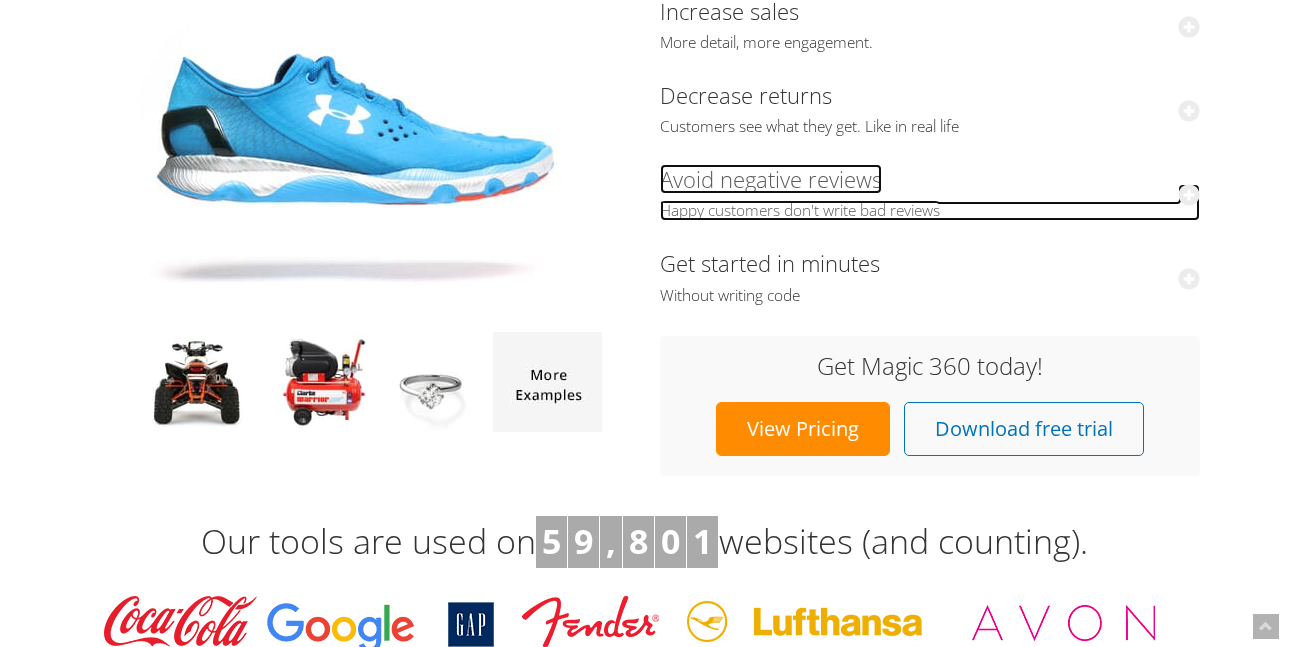 click at bounding box center (1189, 195) 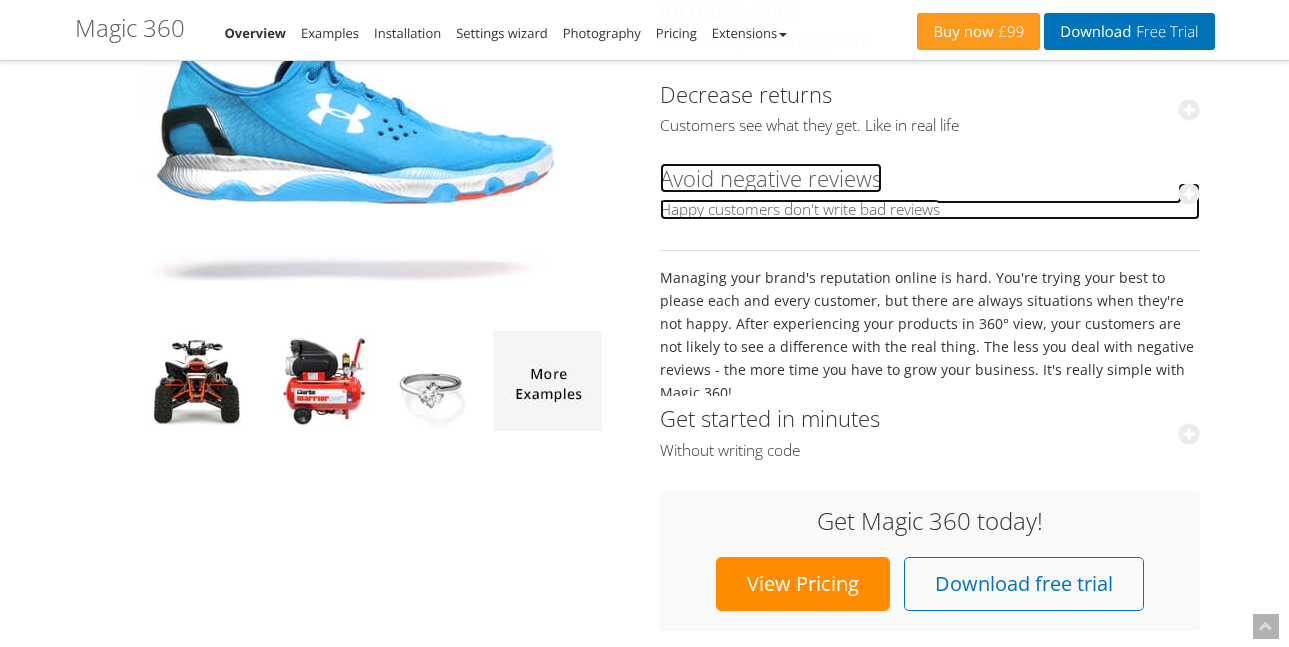 scroll, scrollTop: 306, scrollLeft: 0, axis: vertical 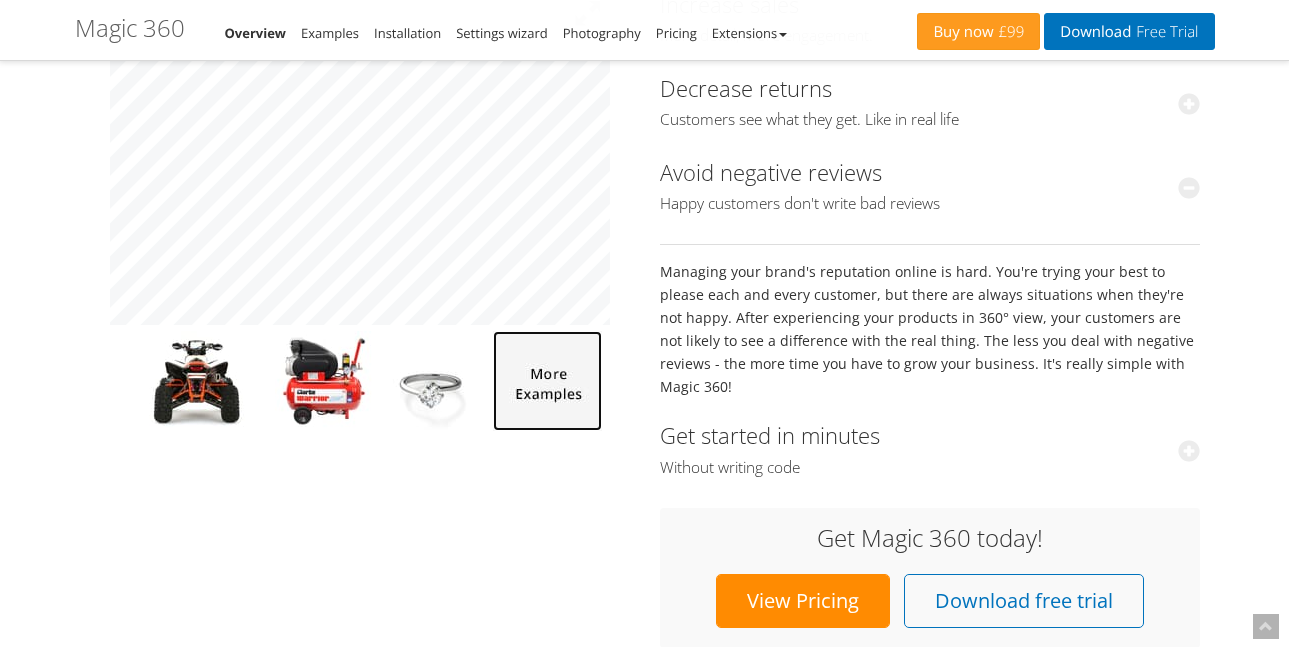click at bounding box center (547, 381) 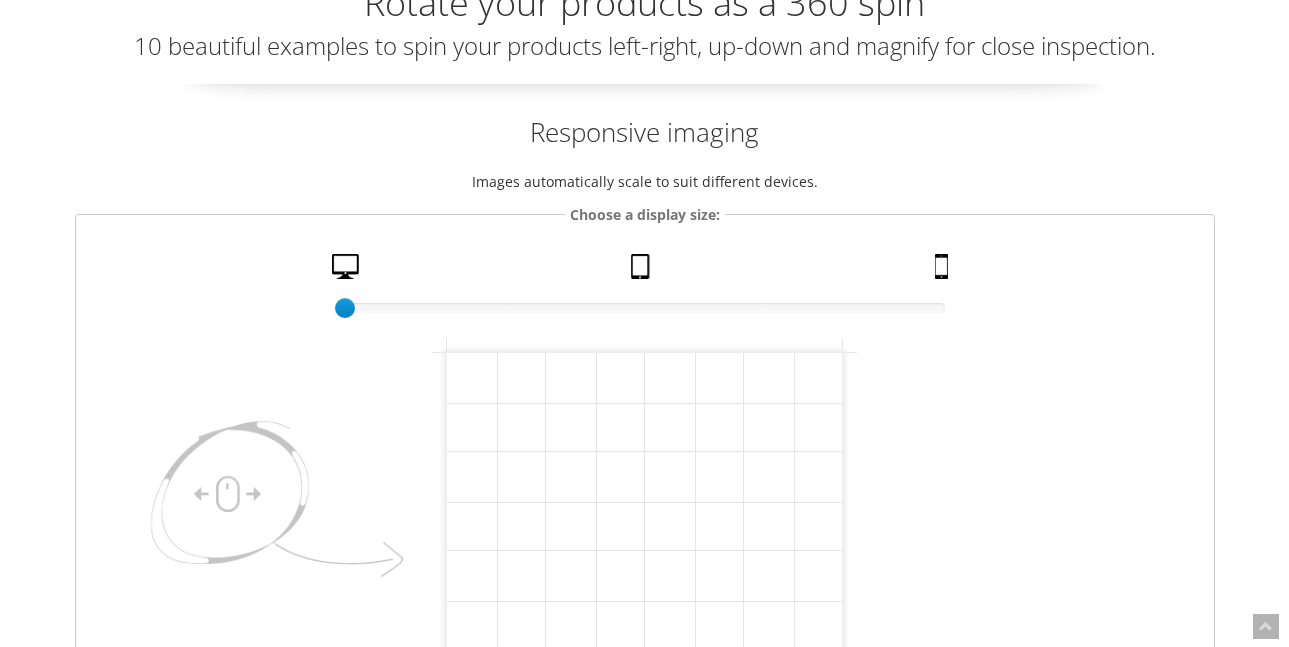 scroll, scrollTop: 400, scrollLeft: 0, axis: vertical 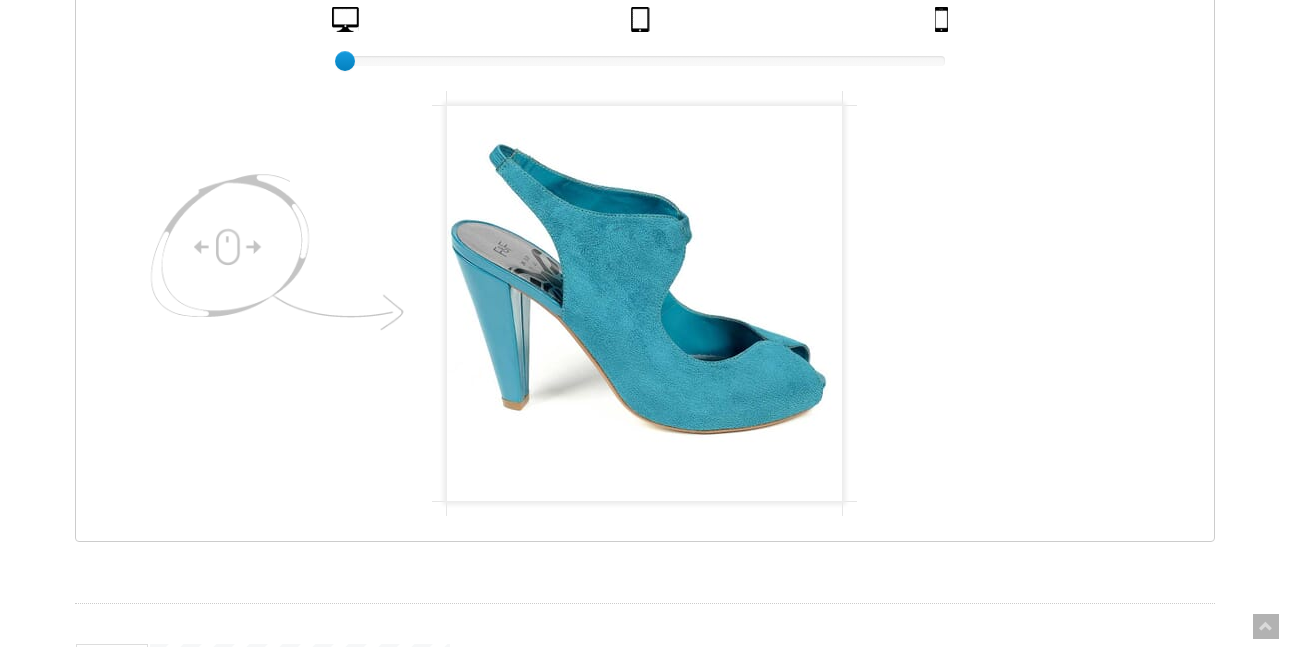 click at bounding box center (272, 258) 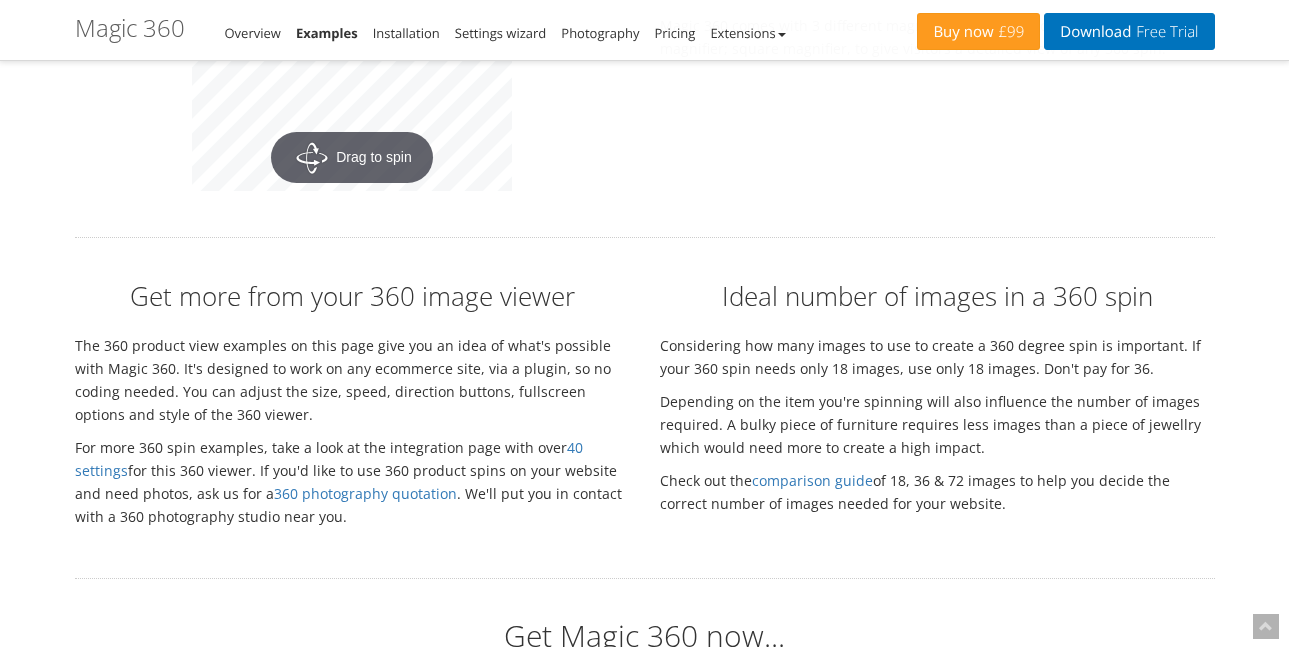 scroll, scrollTop: 4200, scrollLeft: 0, axis: vertical 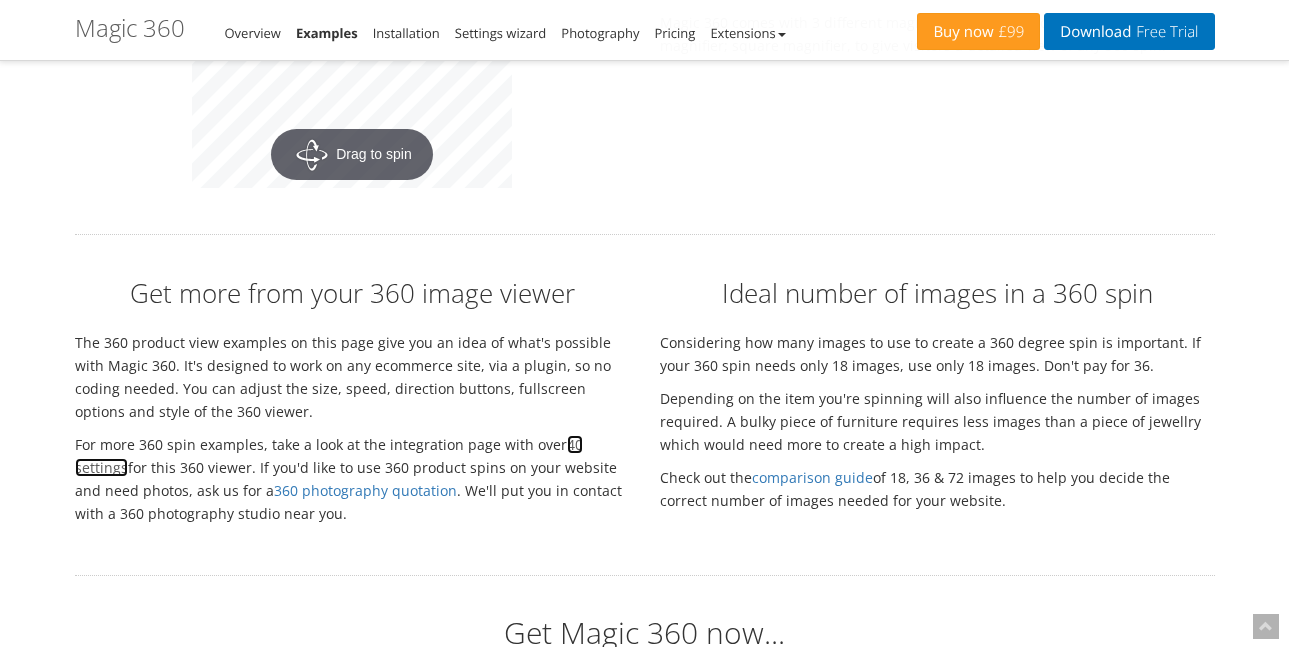 click on "40 settings" at bounding box center [329, 456] 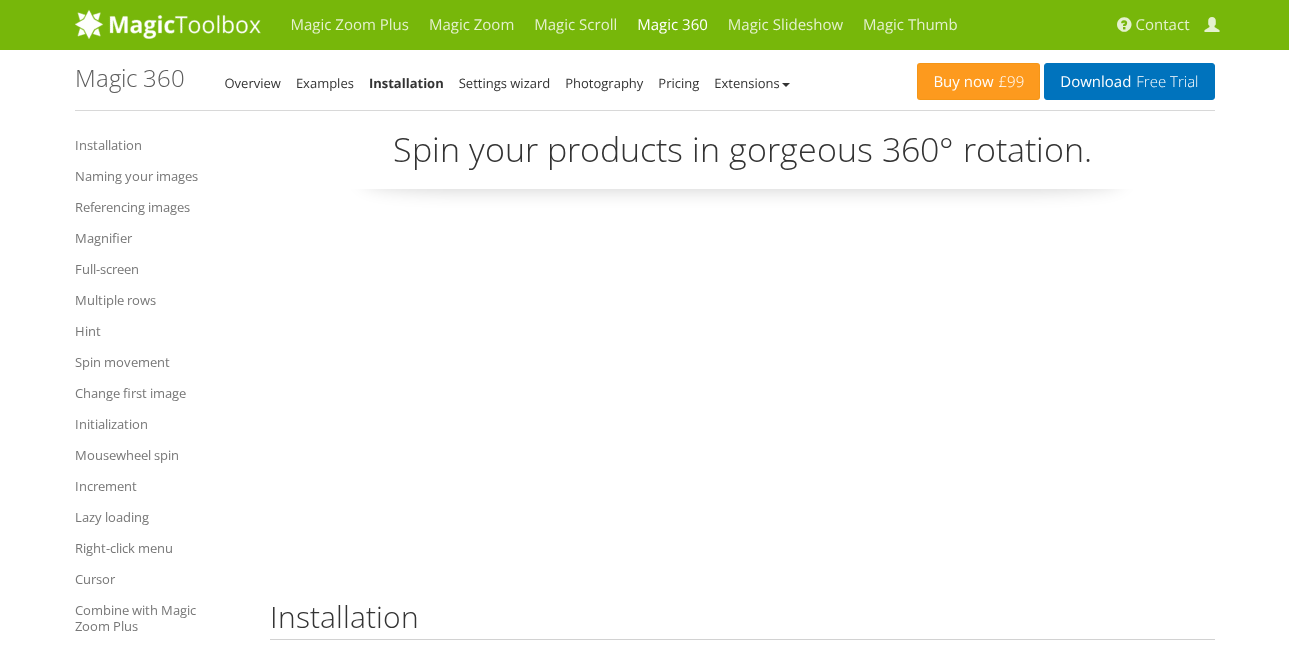scroll, scrollTop: 0, scrollLeft: 0, axis: both 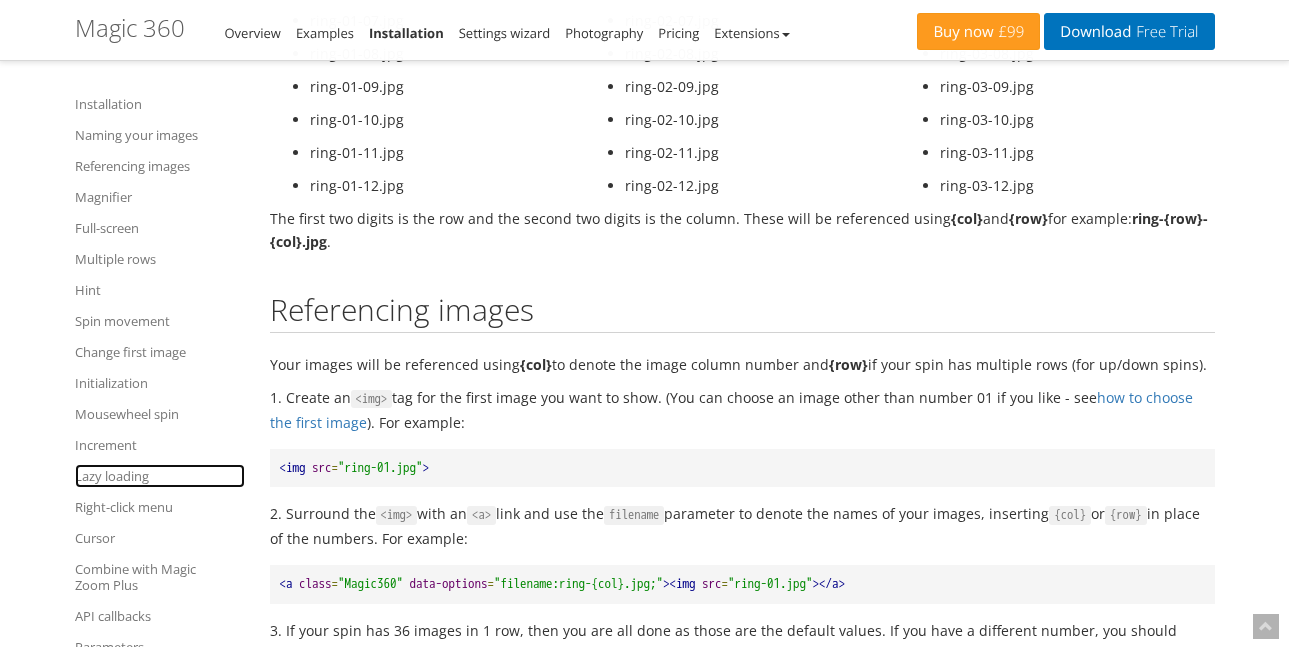 click on "Lazy loading" at bounding box center [160, 476] 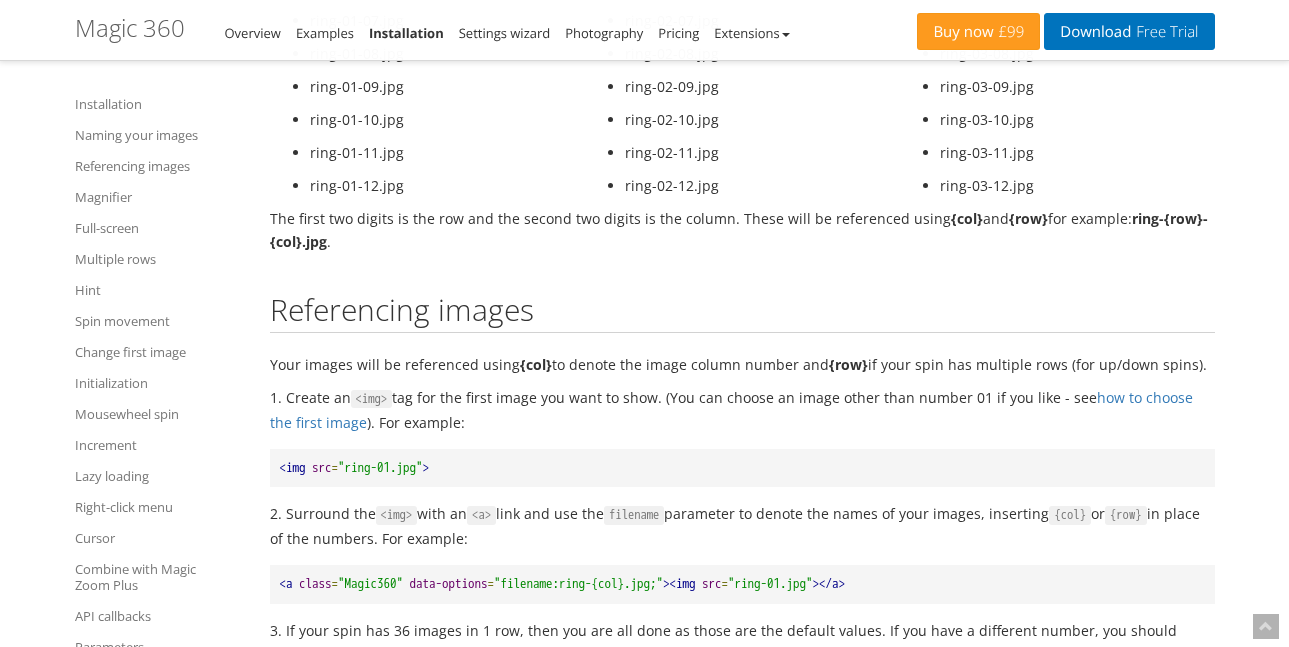 scroll, scrollTop: 14789, scrollLeft: 0, axis: vertical 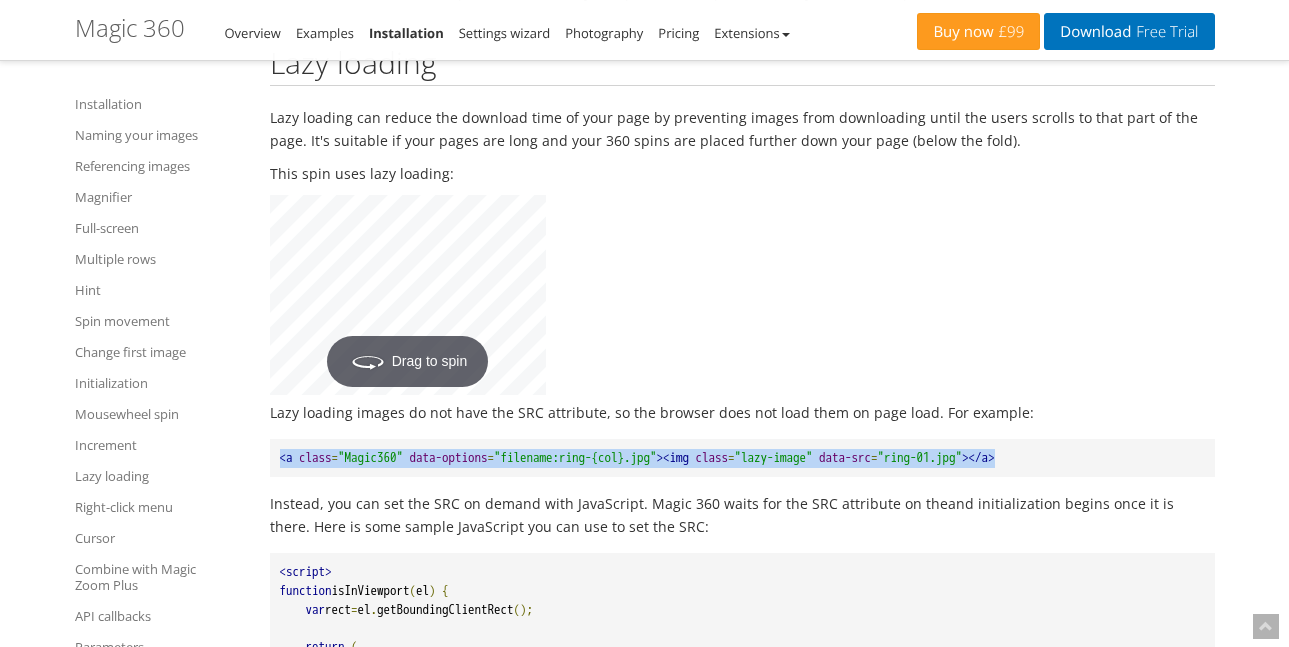 drag, startPoint x: 1095, startPoint y: 491, endPoint x: 276, endPoint y: 499, distance: 819.03906 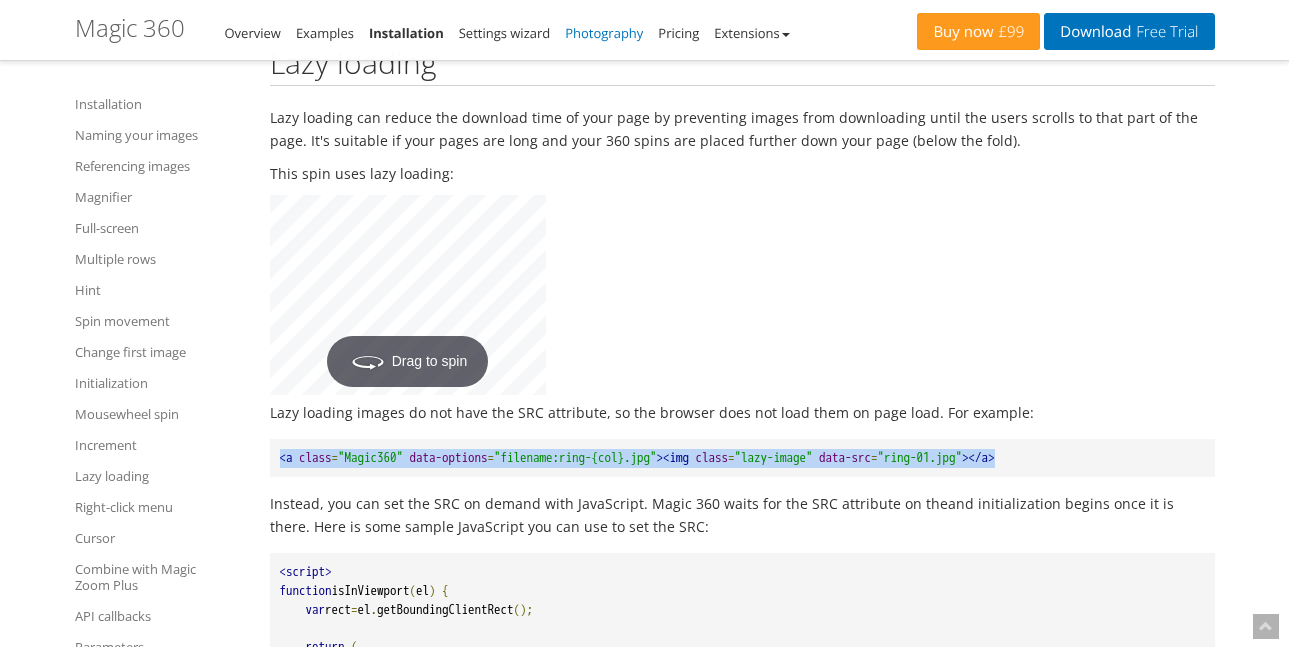 click on "Photography" at bounding box center [604, 33] 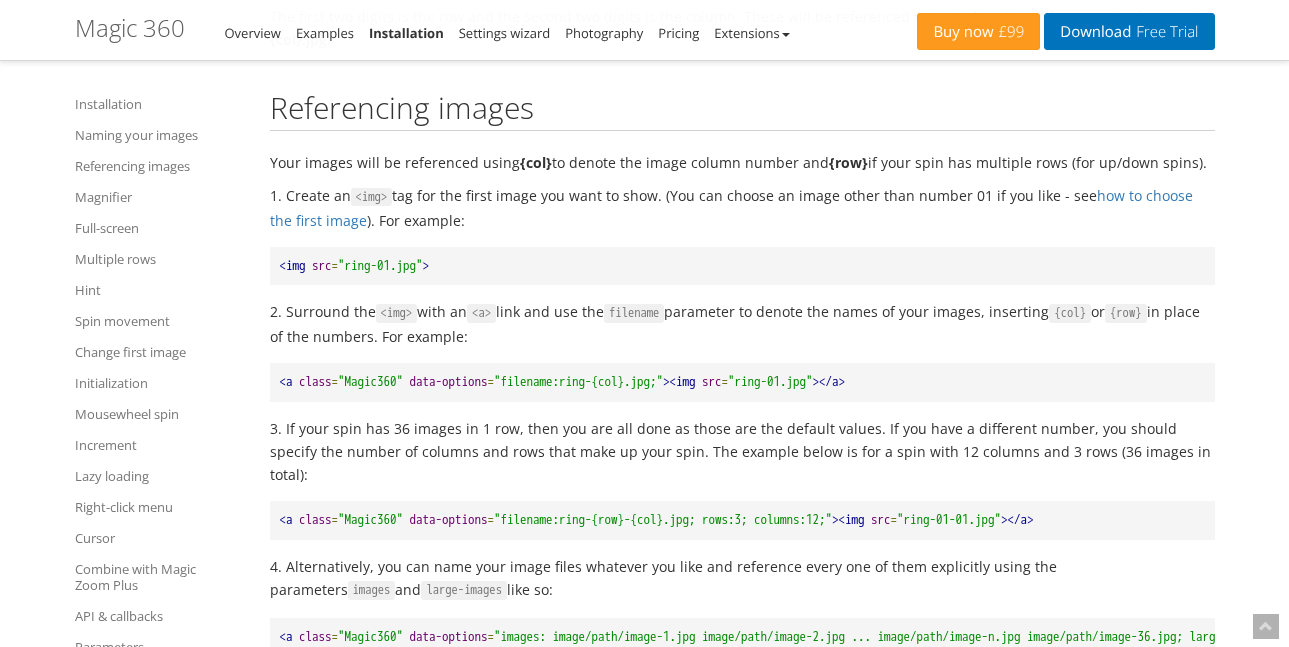 scroll, scrollTop: 3102, scrollLeft: 0, axis: vertical 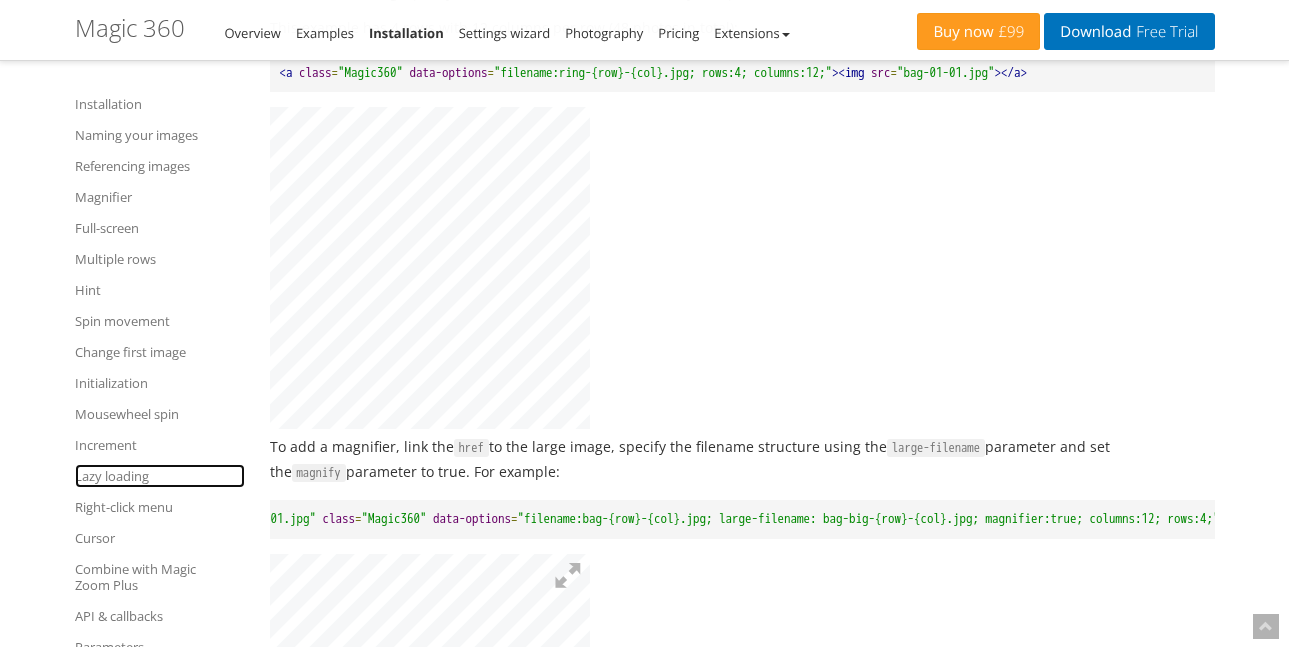 click on "Lazy loading" at bounding box center (160, 476) 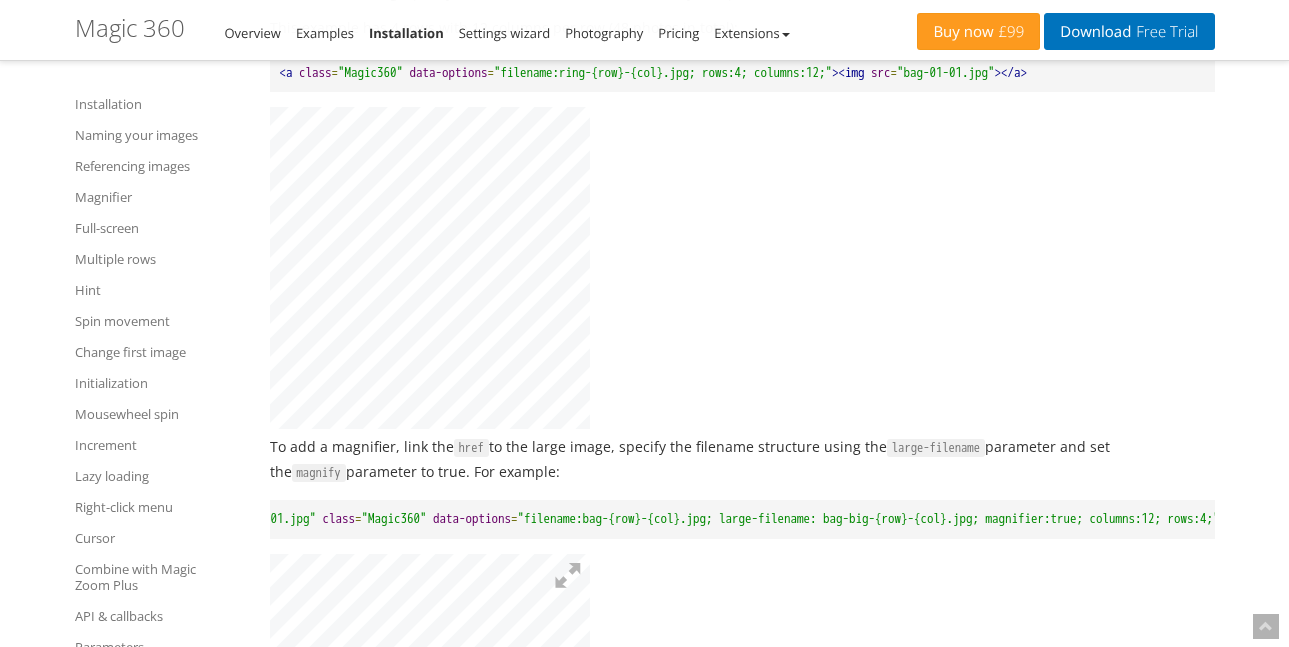 scroll, scrollTop: 15072, scrollLeft: 0, axis: vertical 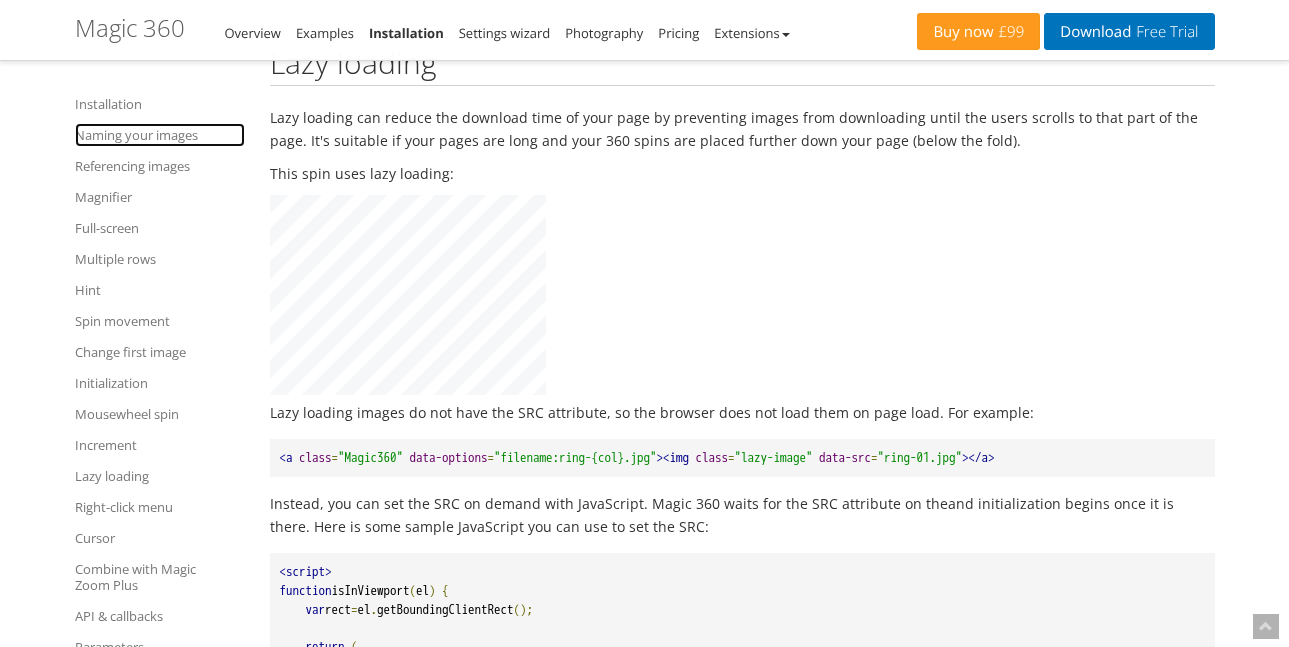 click on "Naming your images" at bounding box center (160, 135) 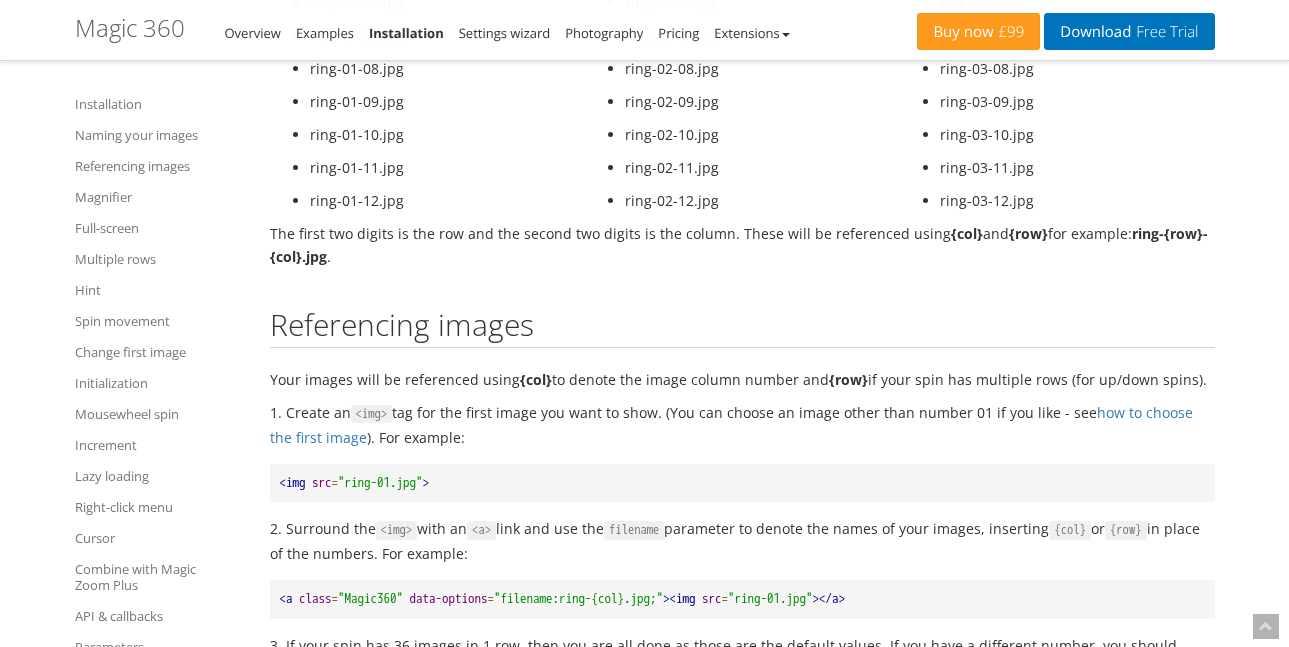 scroll, scrollTop: 2887, scrollLeft: 0, axis: vertical 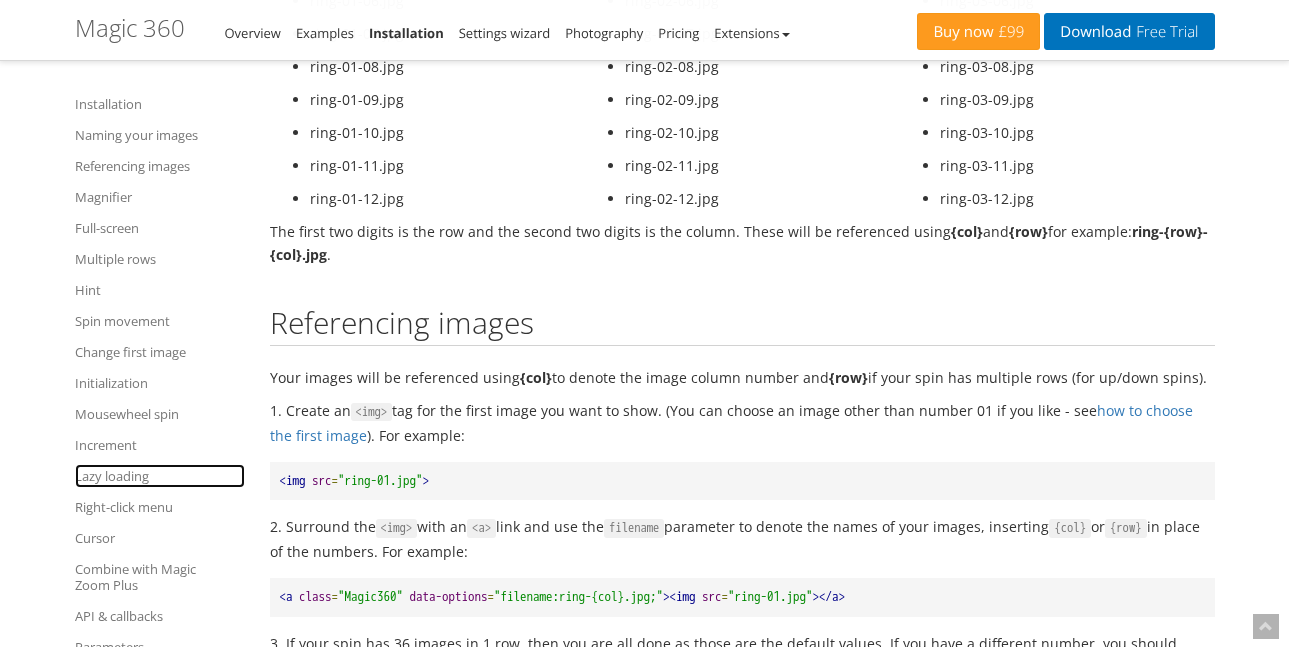 click on "Lazy loading" at bounding box center (160, 476) 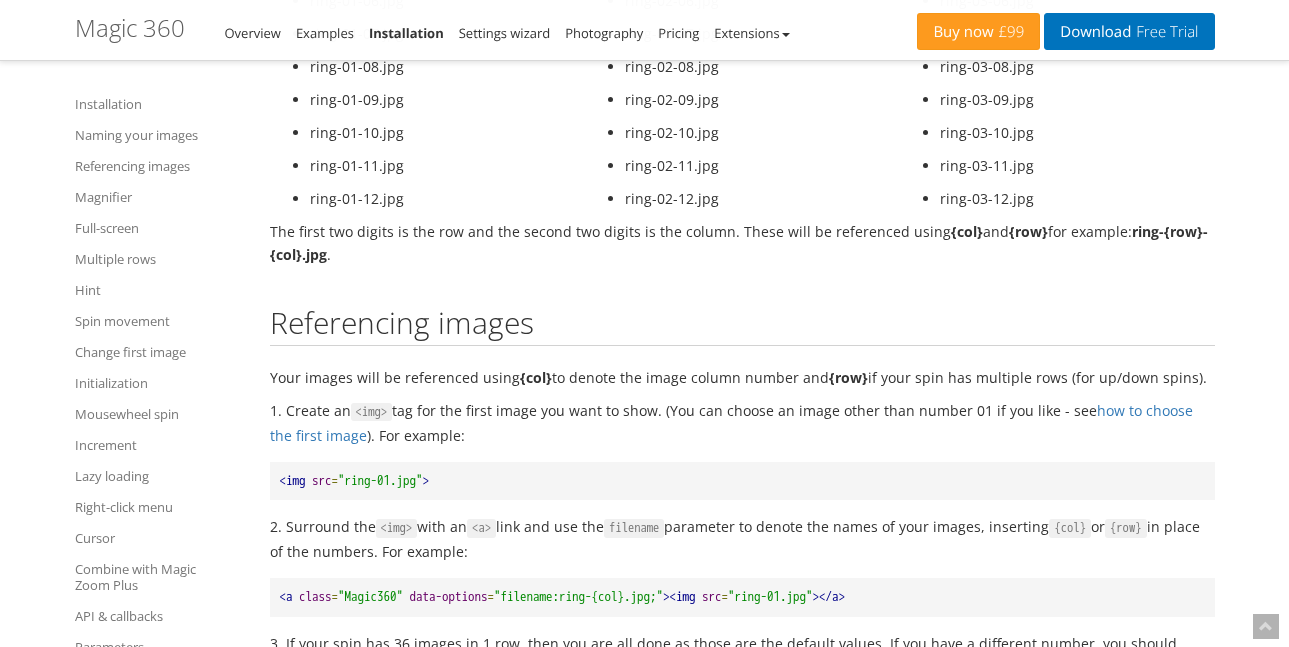 scroll, scrollTop: 15072, scrollLeft: 0, axis: vertical 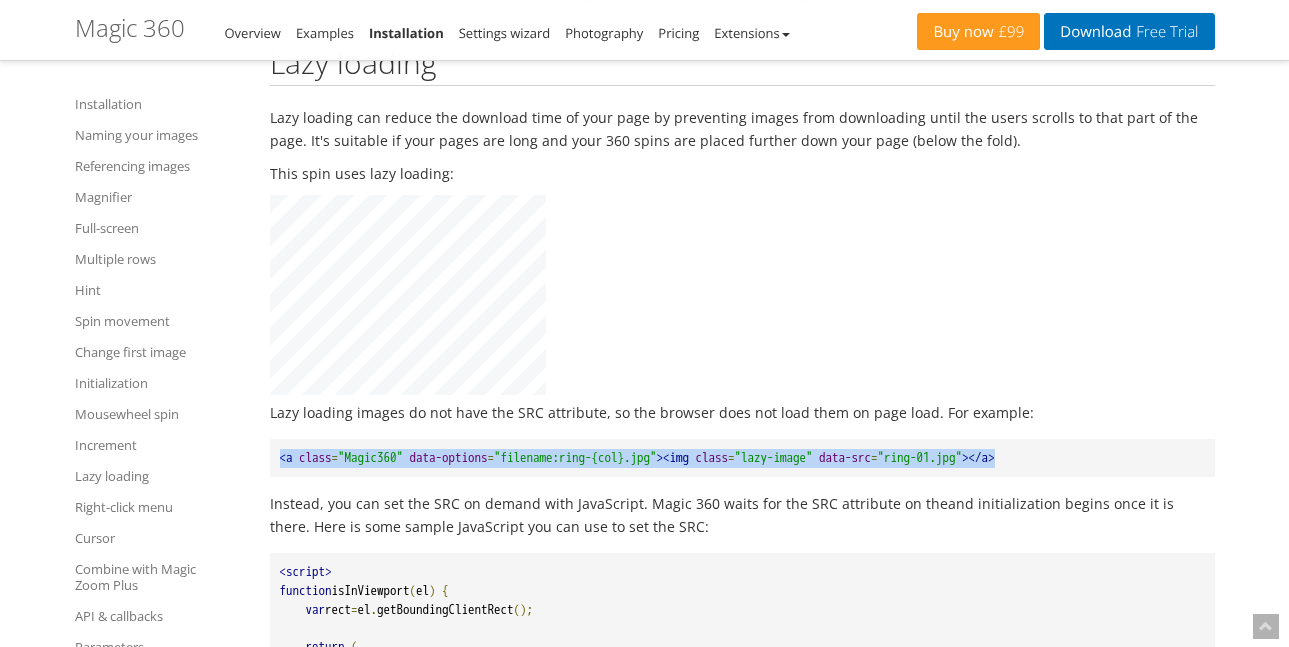 drag, startPoint x: 1102, startPoint y: 492, endPoint x: 259, endPoint y: 490, distance: 843.0024 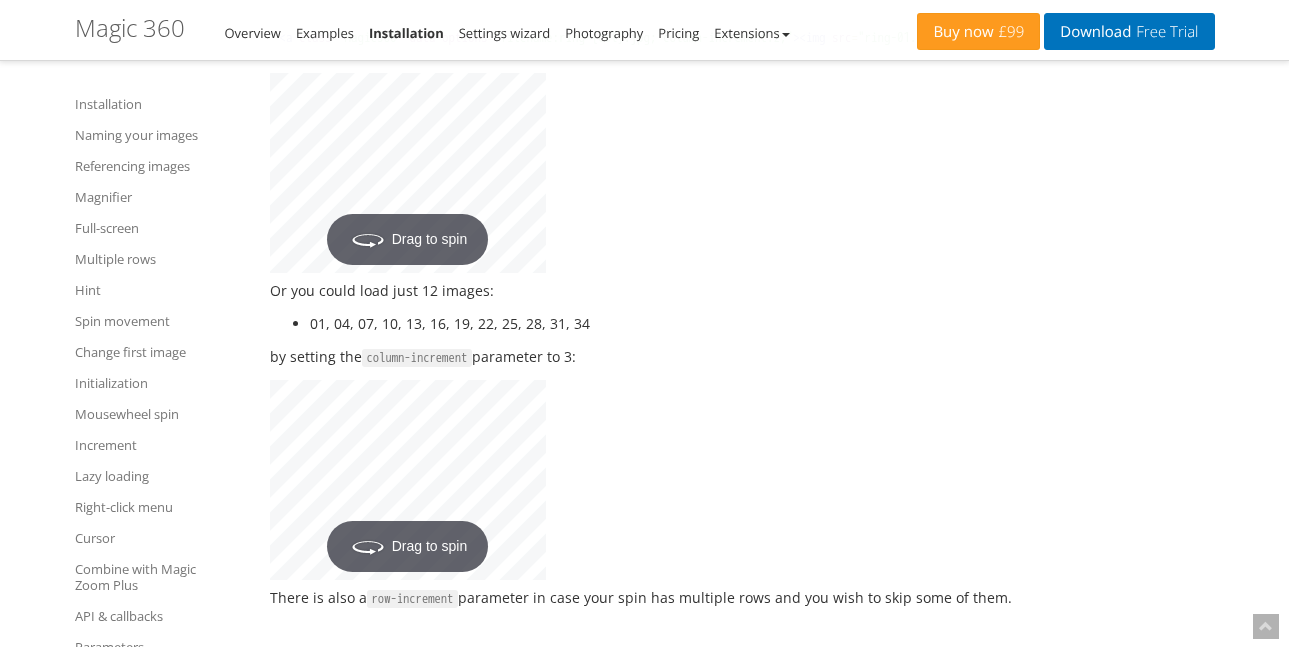 scroll, scrollTop: 14372, scrollLeft: 0, axis: vertical 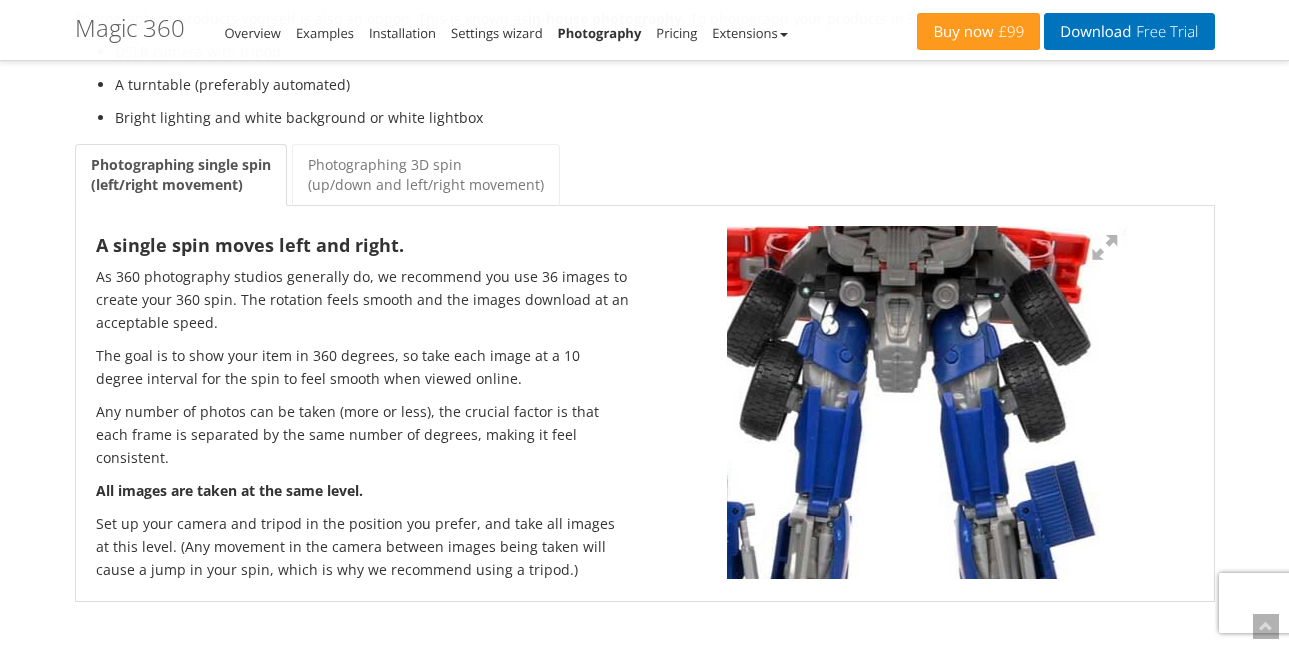 click at bounding box center [922, 396] 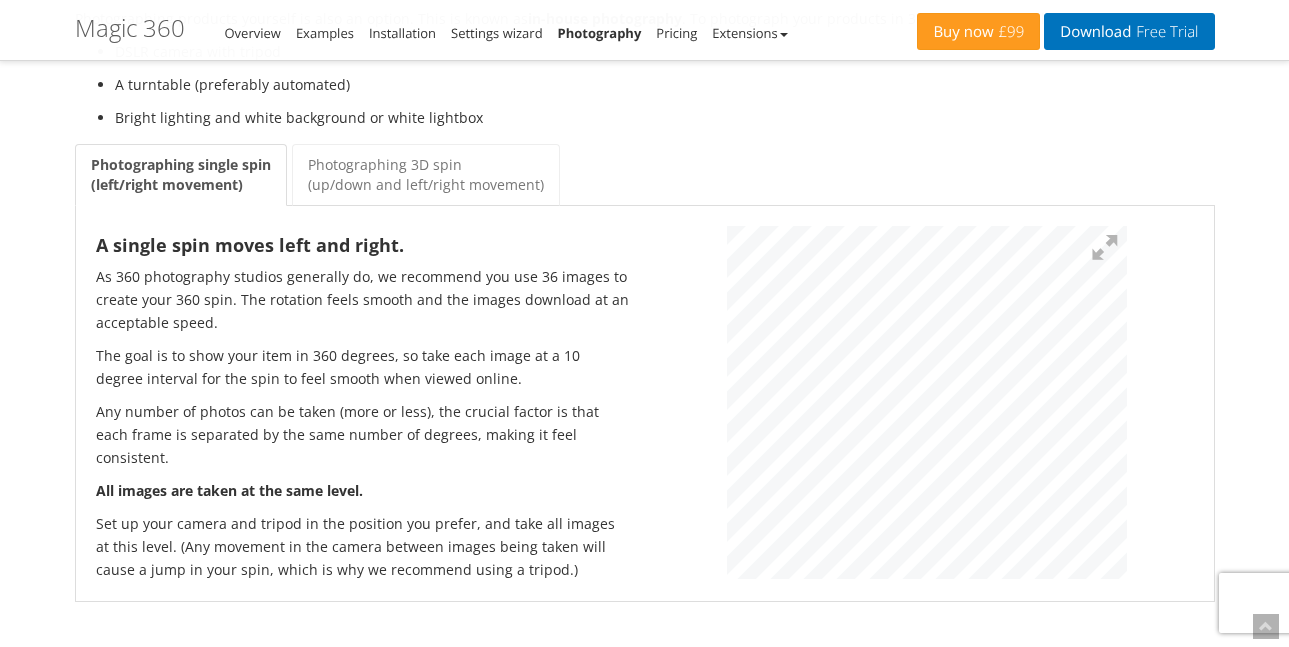 click at bounding box center (927, 402) 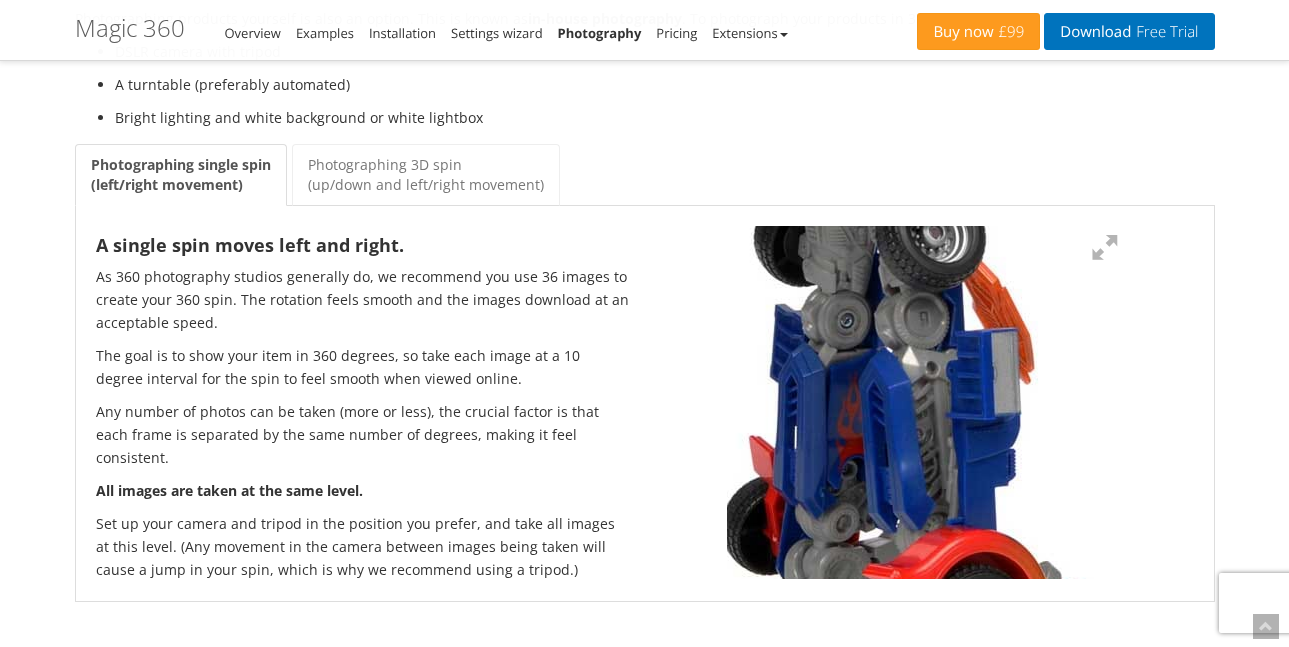 click at bounding box center (924, 241) 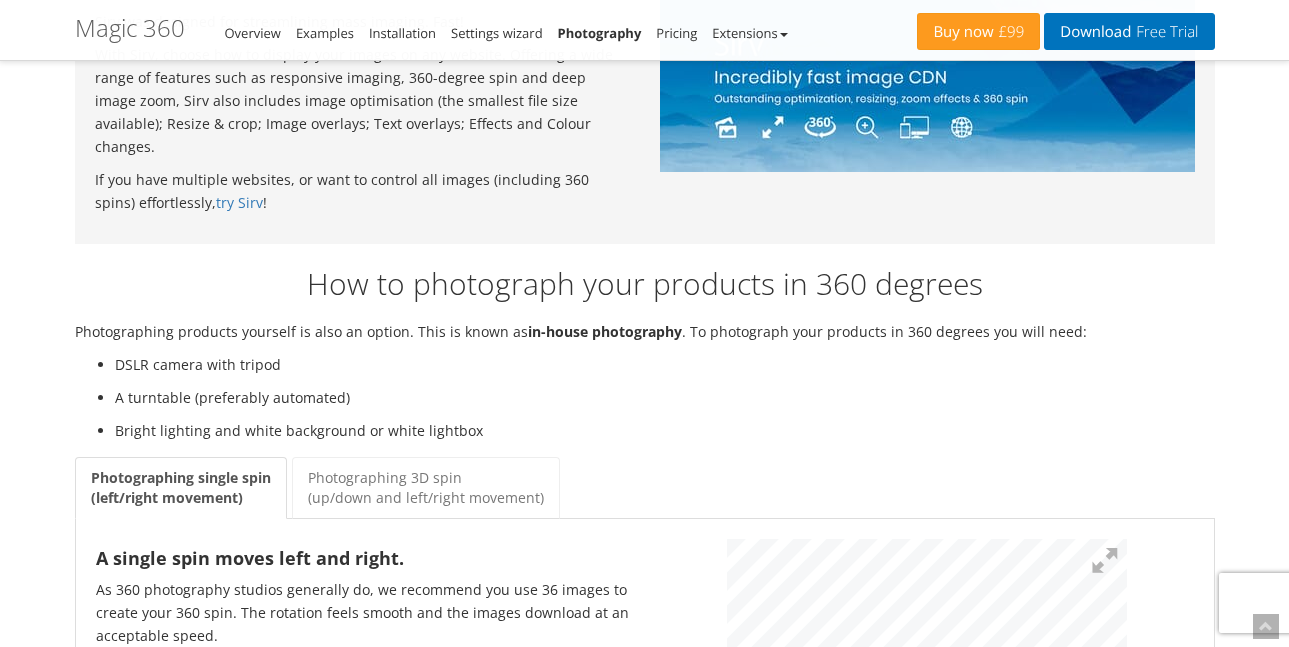 scroll, scrollTop: 2140, scrollLeft: 0, axis: vertical 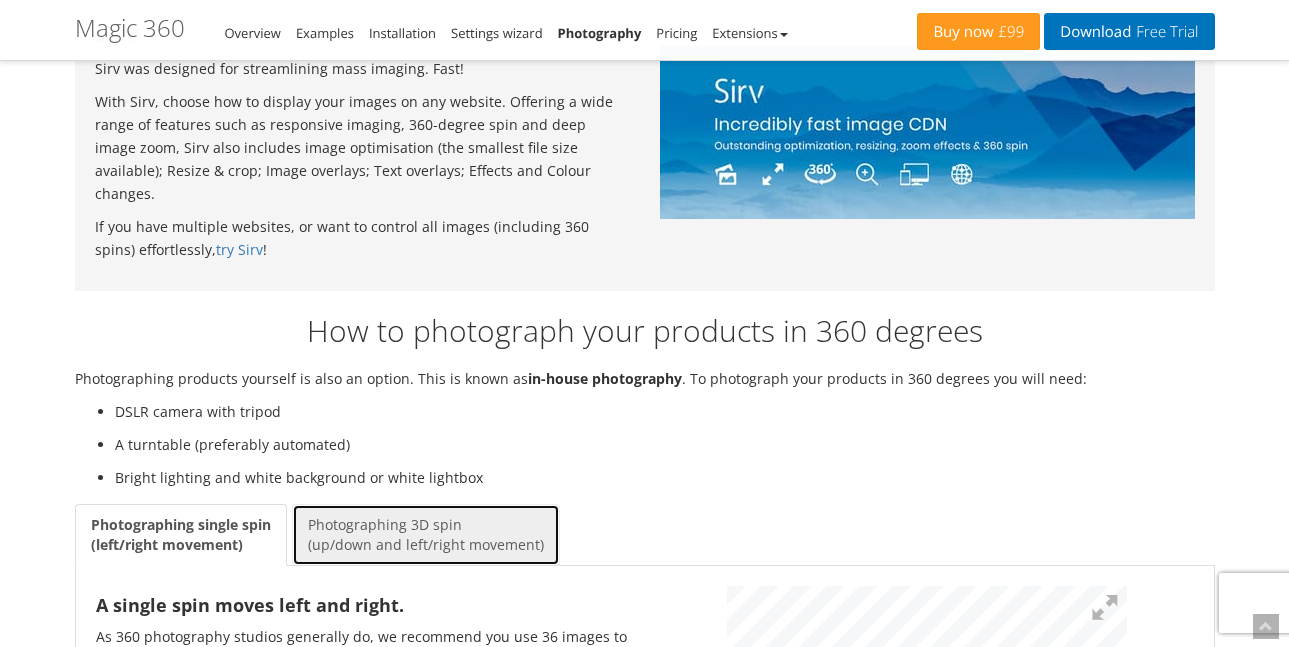 click on "Photographing 3D spin  (up/down and left/right movement)" at bounding box center (426, 535) 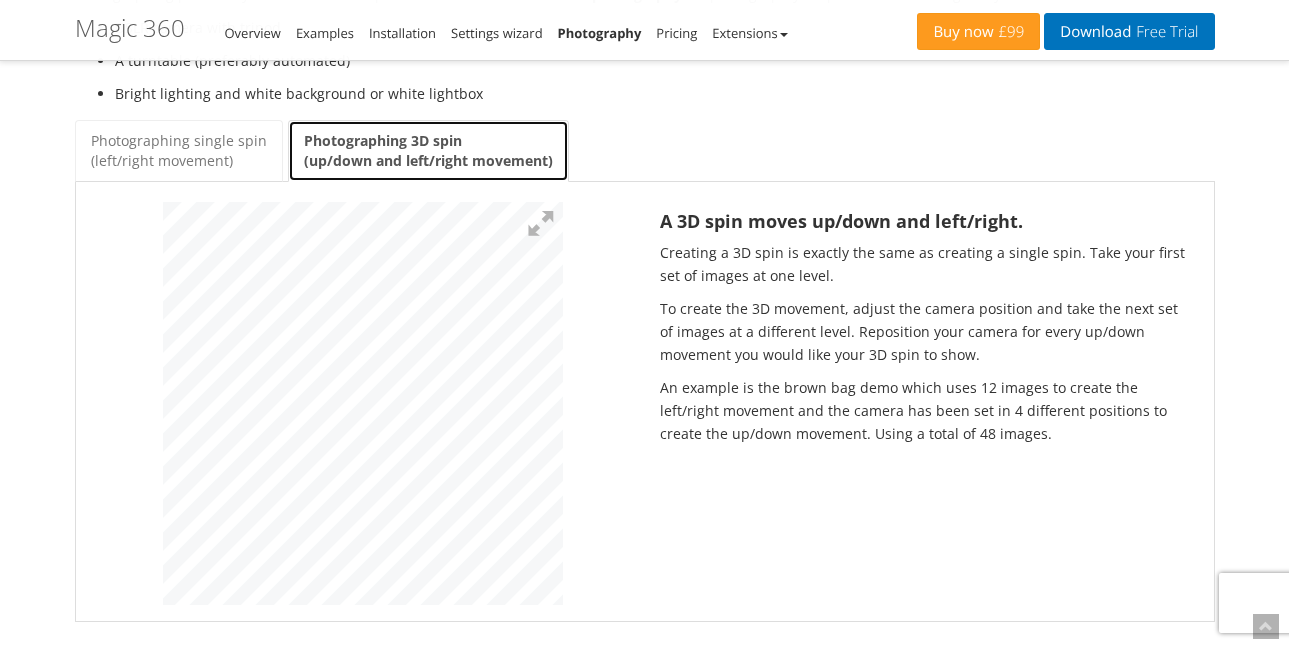 scroll, scrollTop: 2540, scrollLeft: 0, axis: vertical 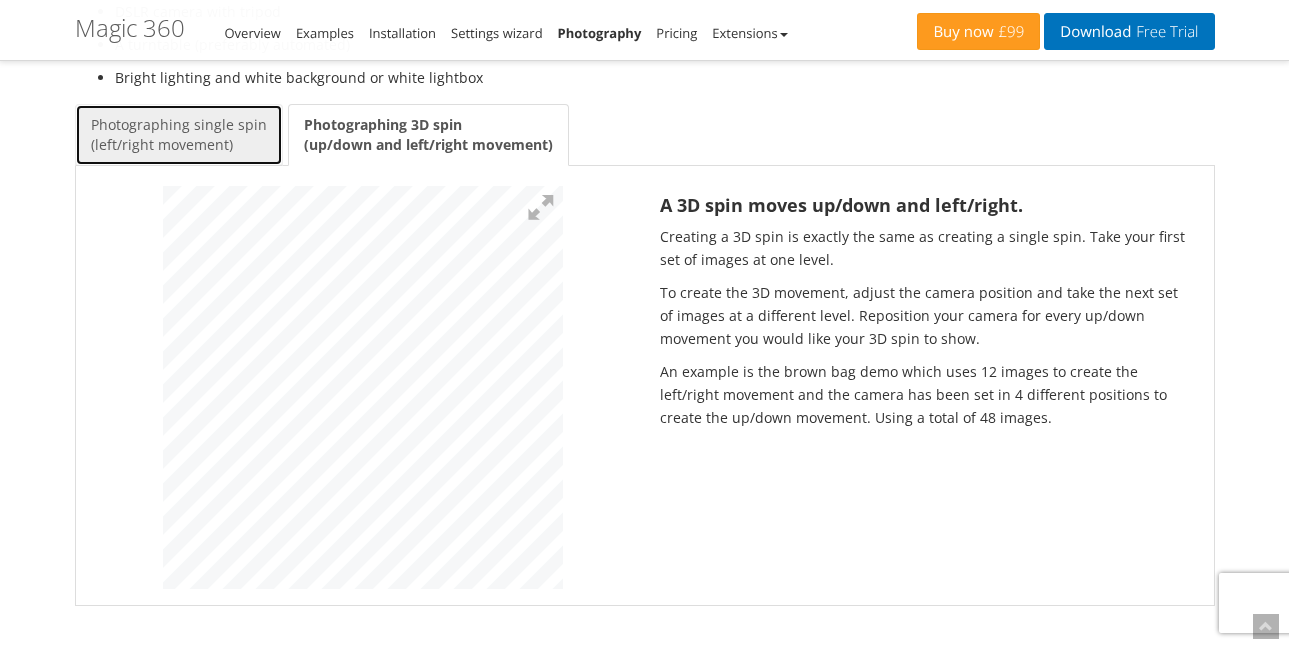 click on "Photographing single spin  (left/right movement)" at bounding box center [179, 135] 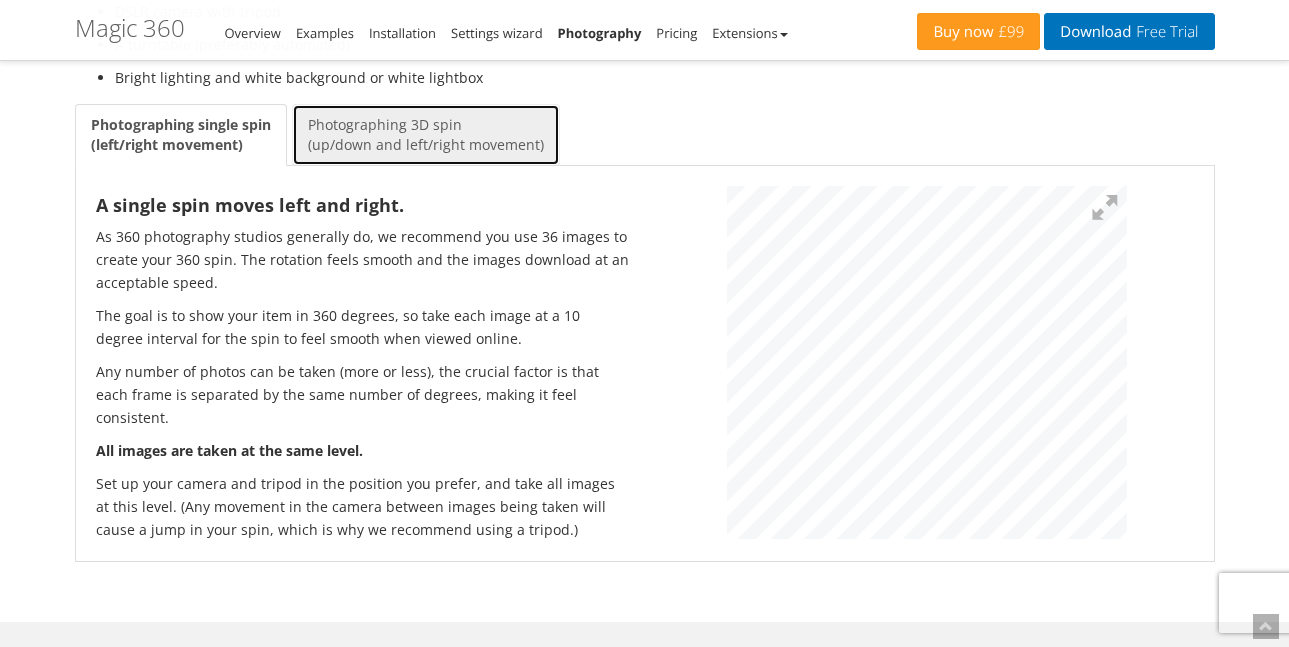 click on "Photographing 3D spin  (up/down and left/right movement)" at bounding box center (426, 135) 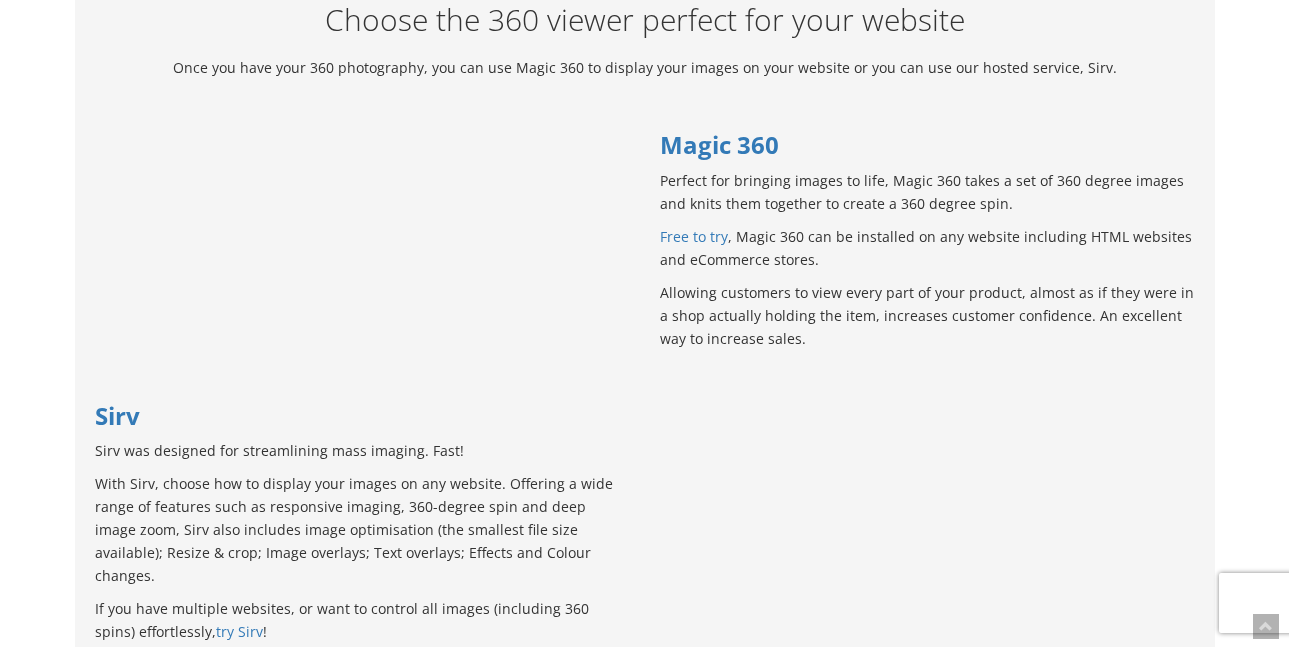 scroll, scrollTop: 1063, scrollLeft: 0, axis: vertical 